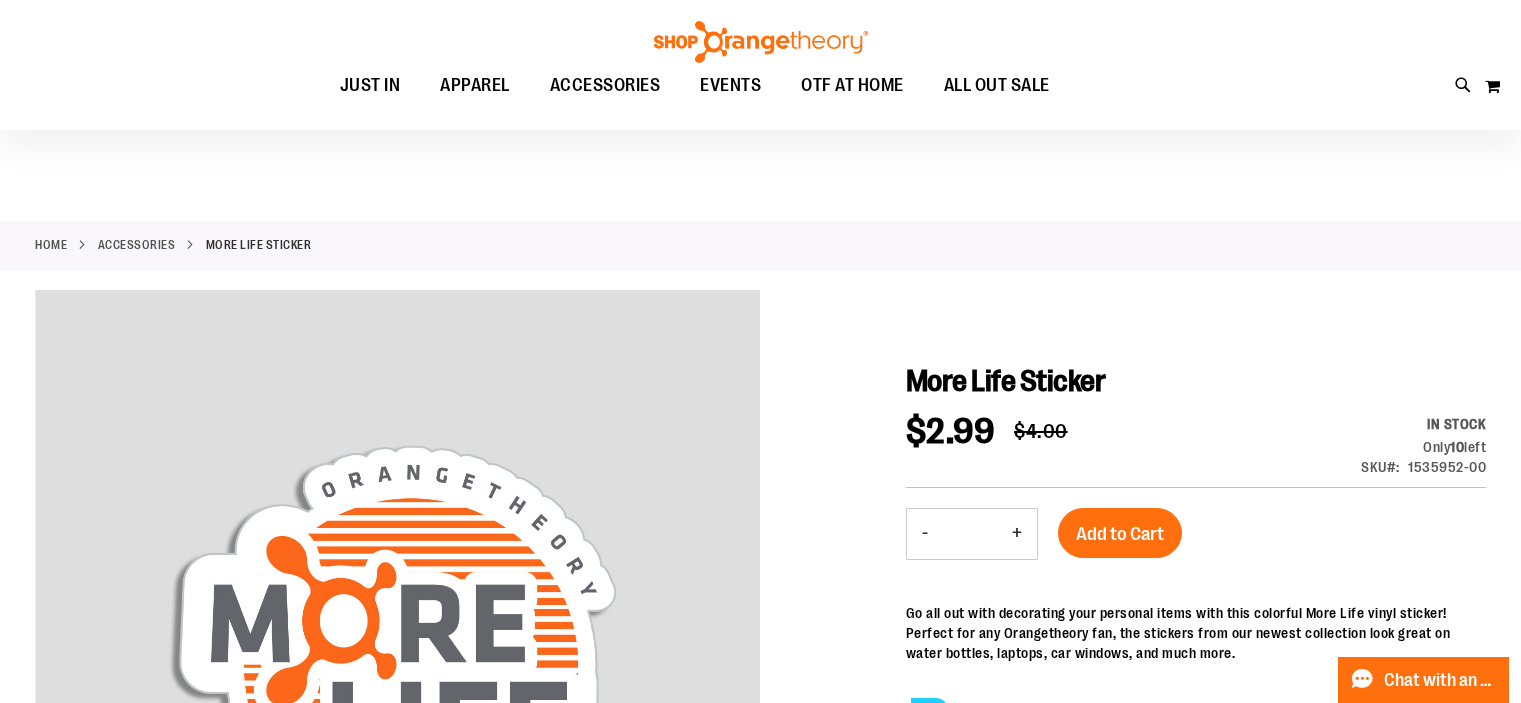 scroll, scrollTop: 199, scrollLeft: 0, axis: vertical 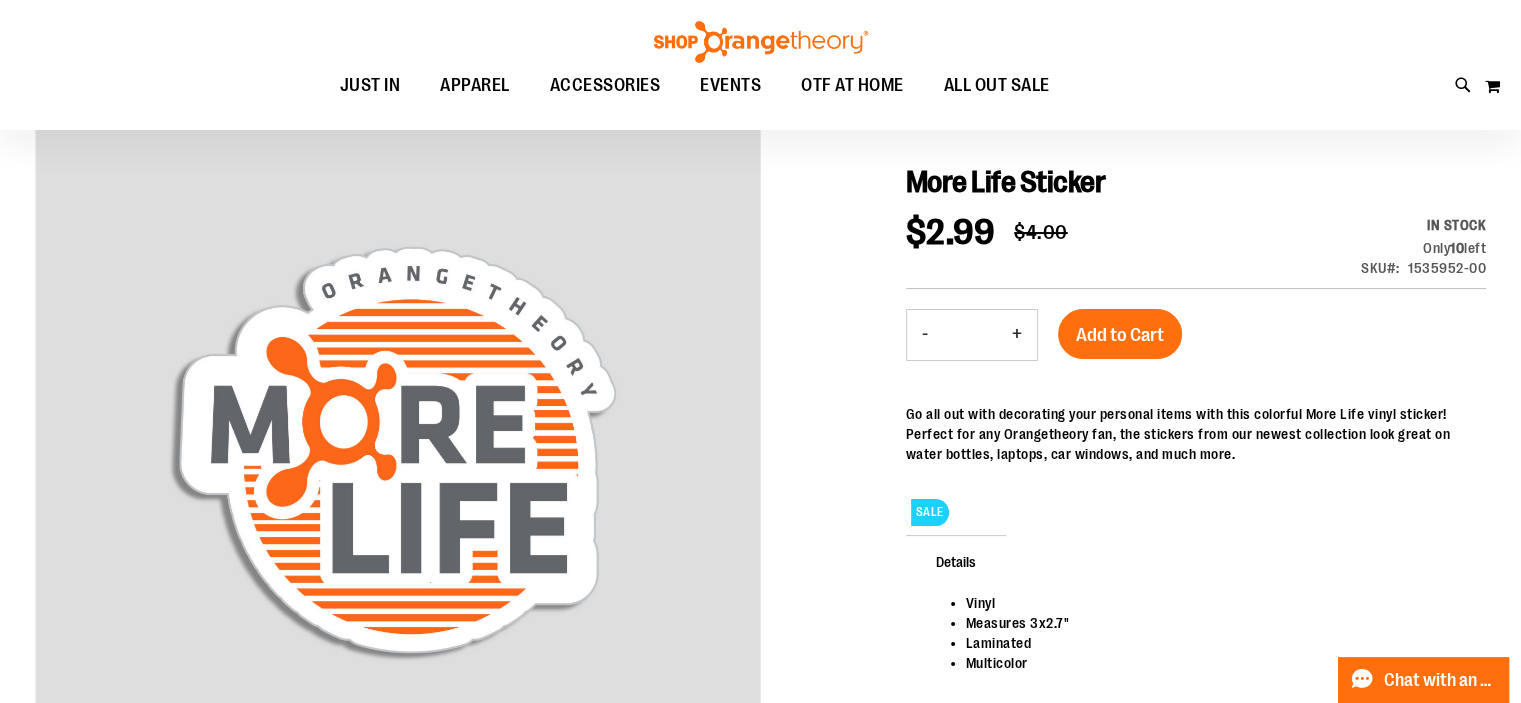 click on "+" at bounding box center [1017, 335] 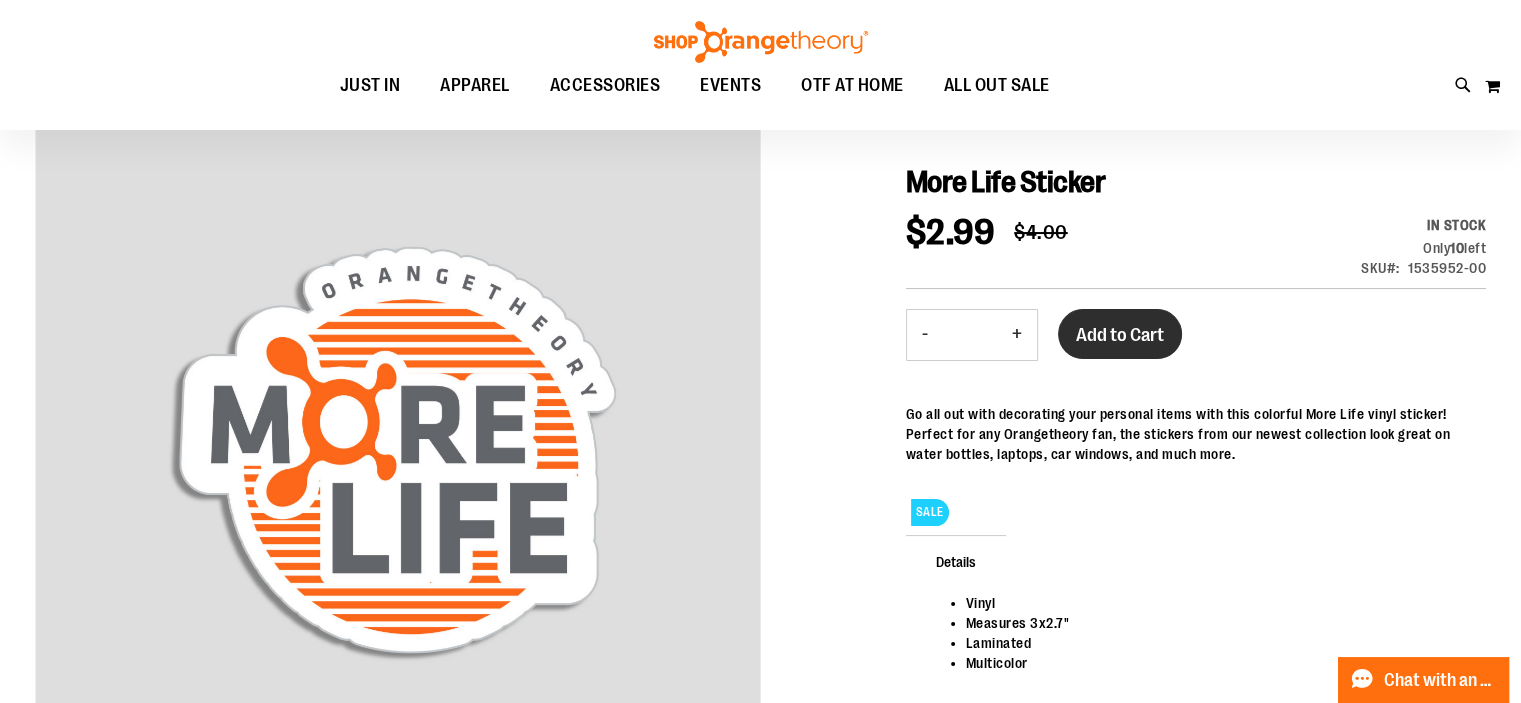click on "Add to Cart" at bounding box center [1120, 335] 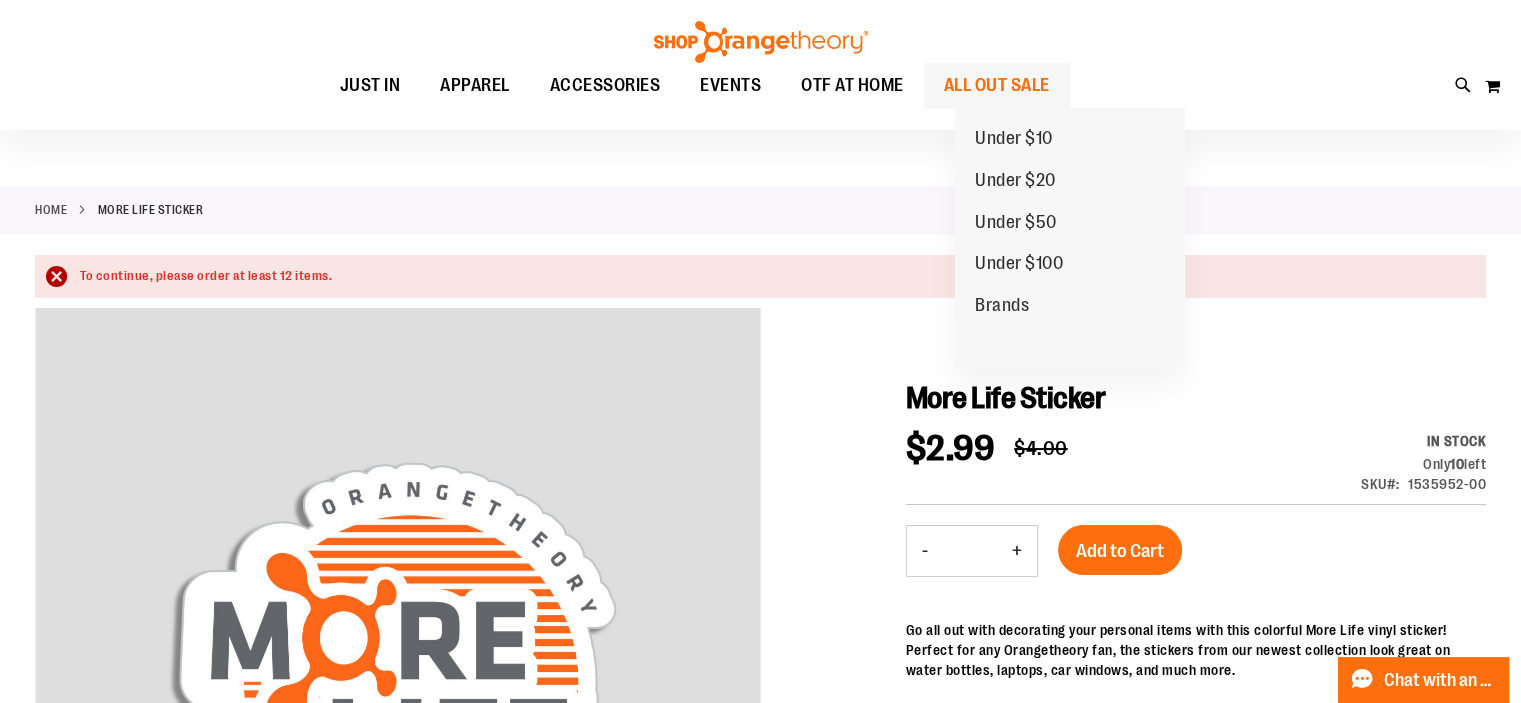 scroll, scrollTop: 0, scrollLeft: 0, axis: both 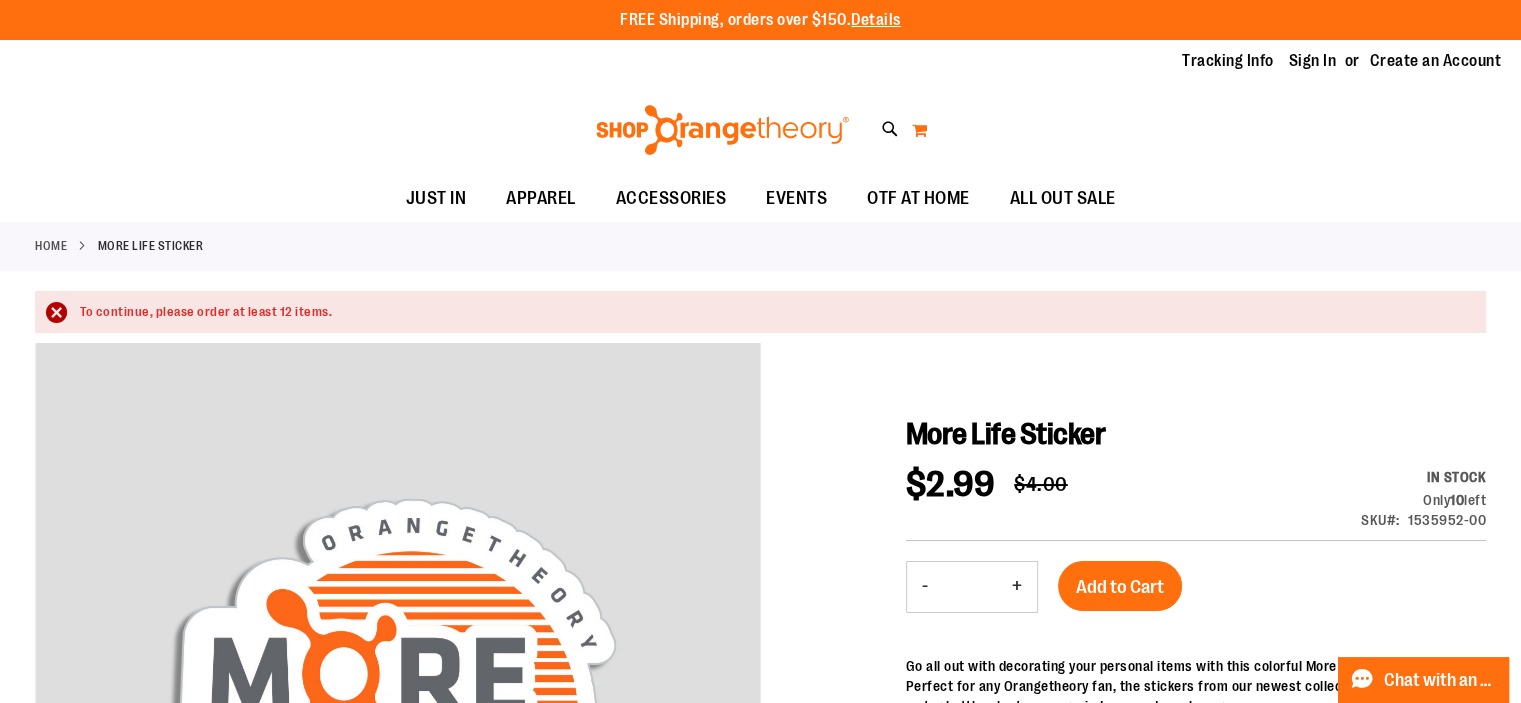 type on "**********" 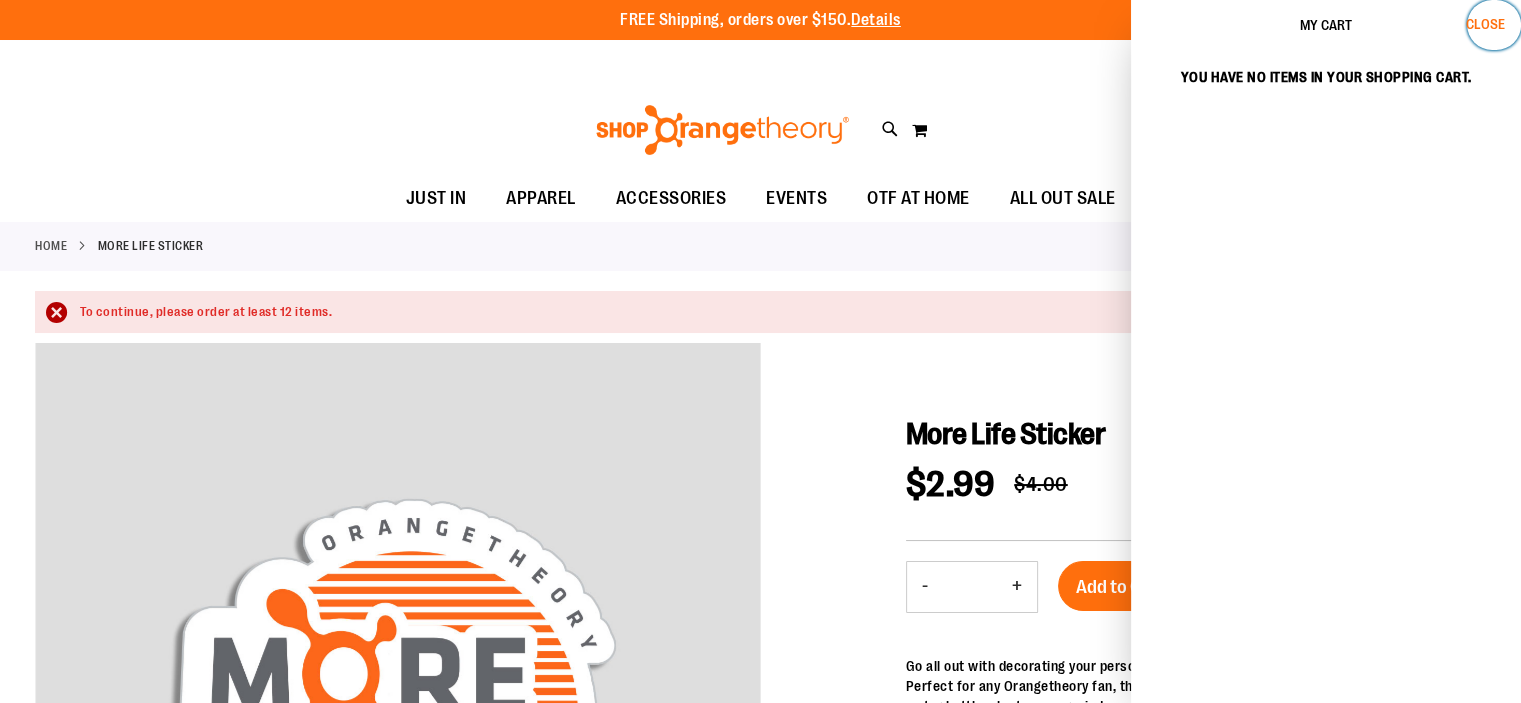 click on "Close" at bounding box center [1485, 24] 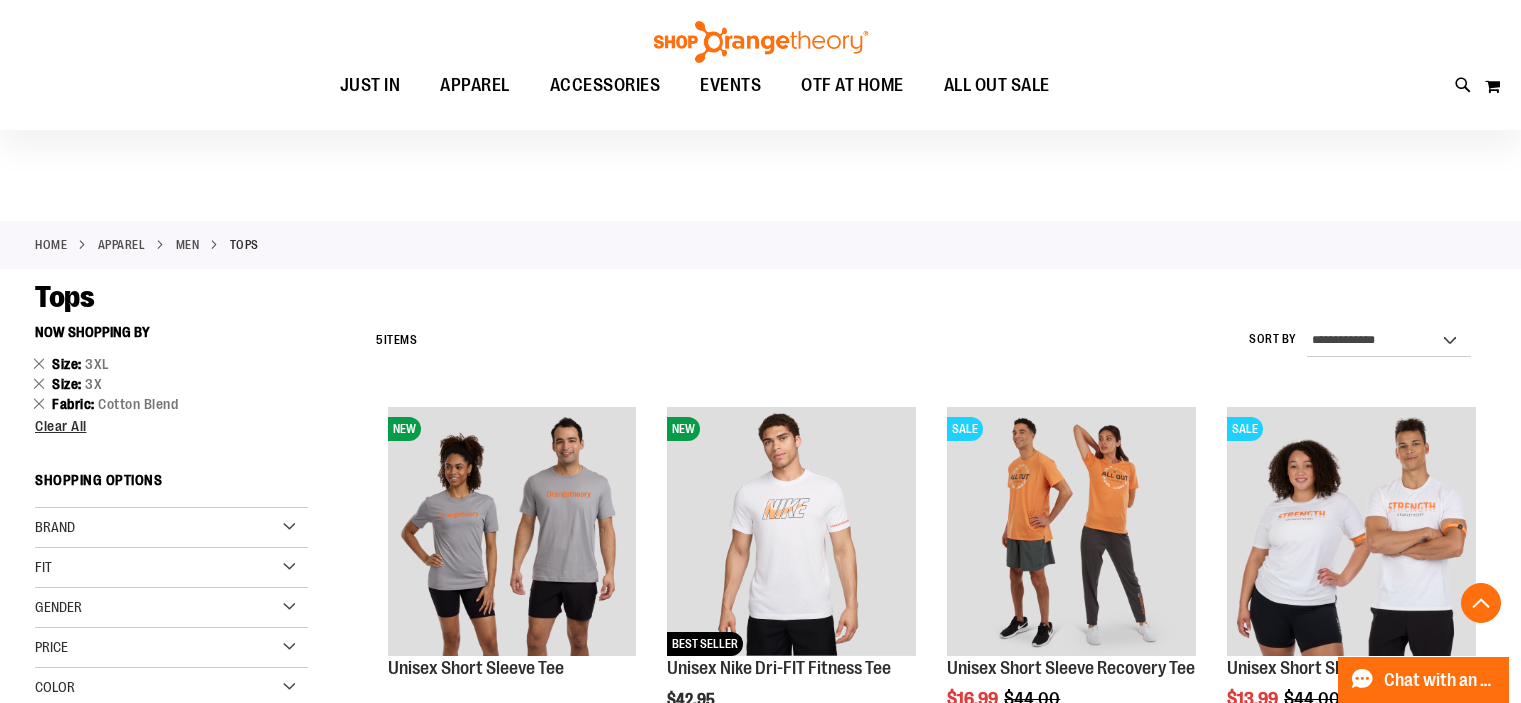 scroll, scrollTop: 386, scrollLeft: 0, axis: vertical 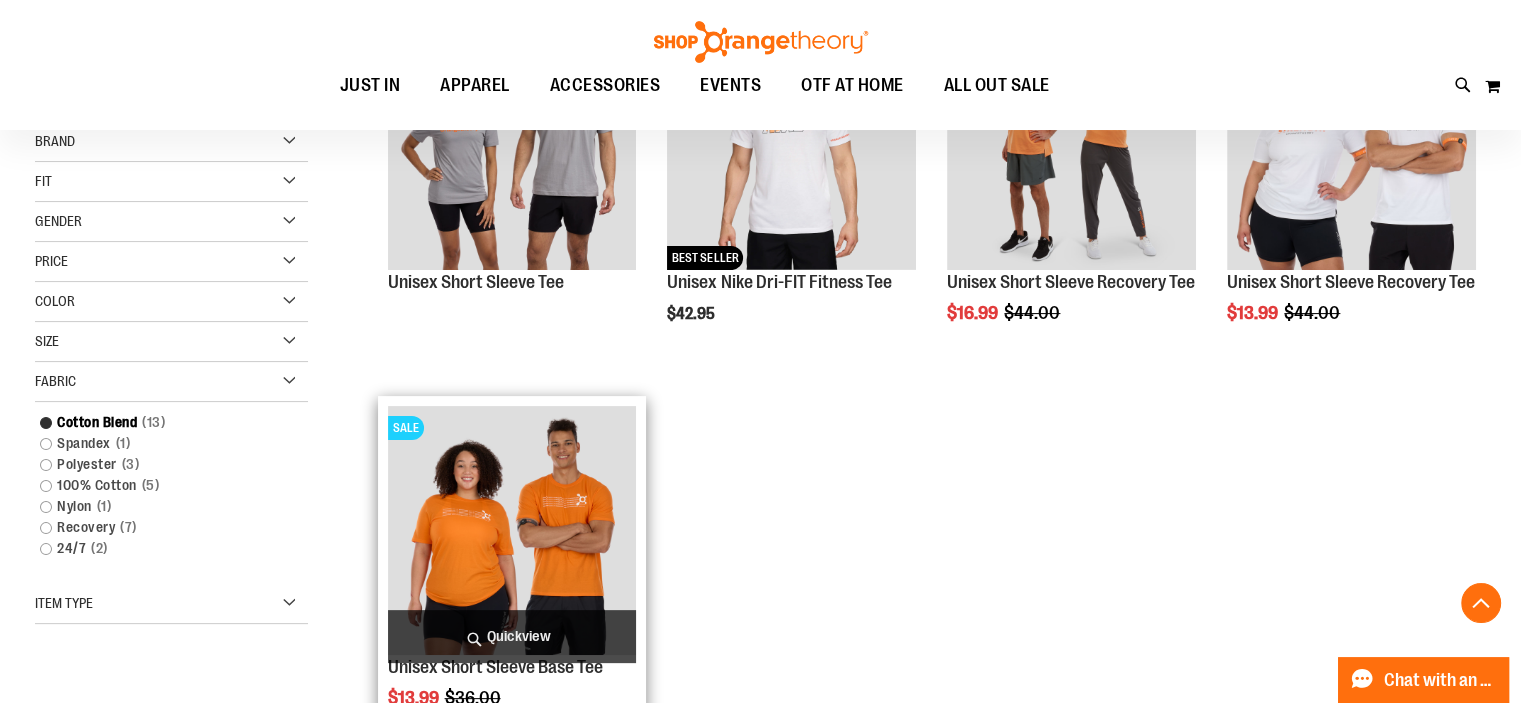 click at bounding box center (512, 530) 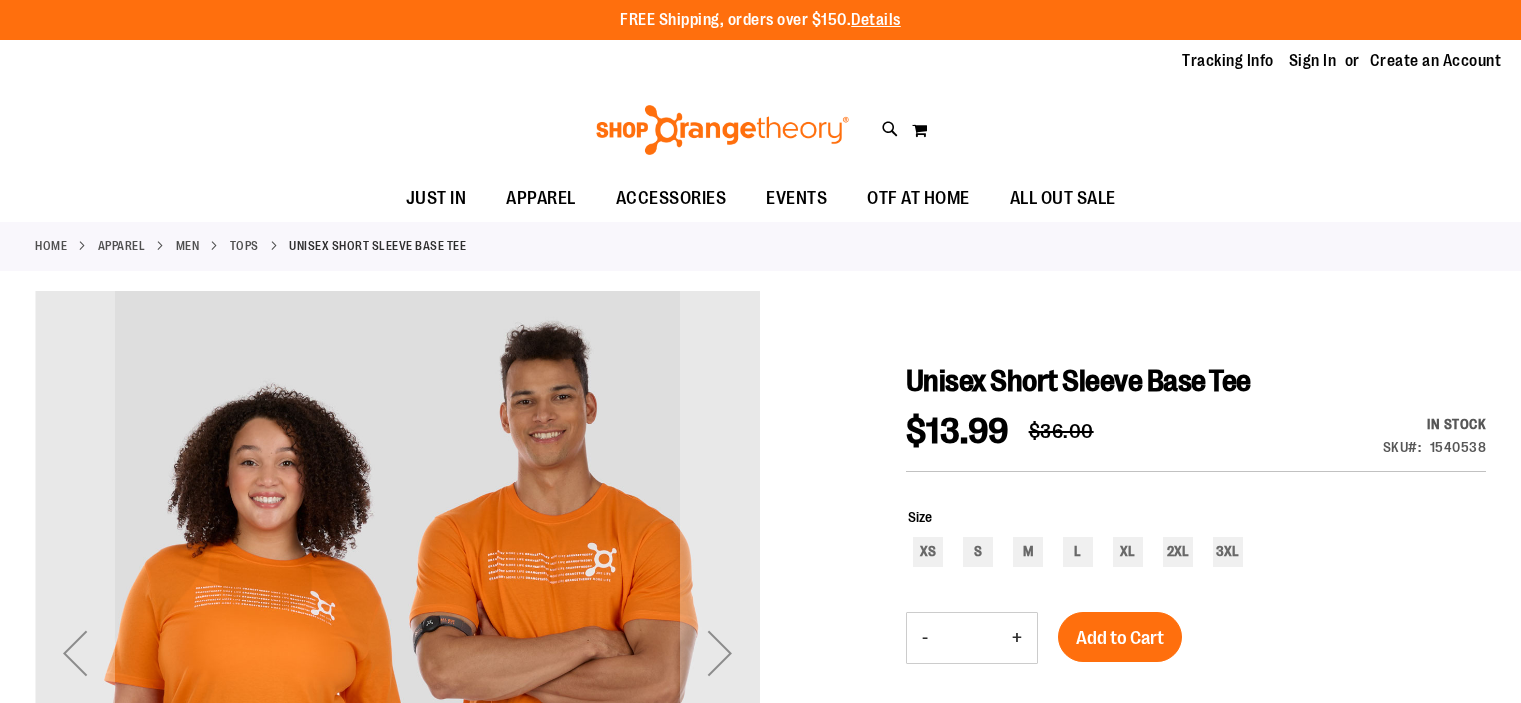 scroll, scrollTop: 0, scrollLeft: 0, axis: both 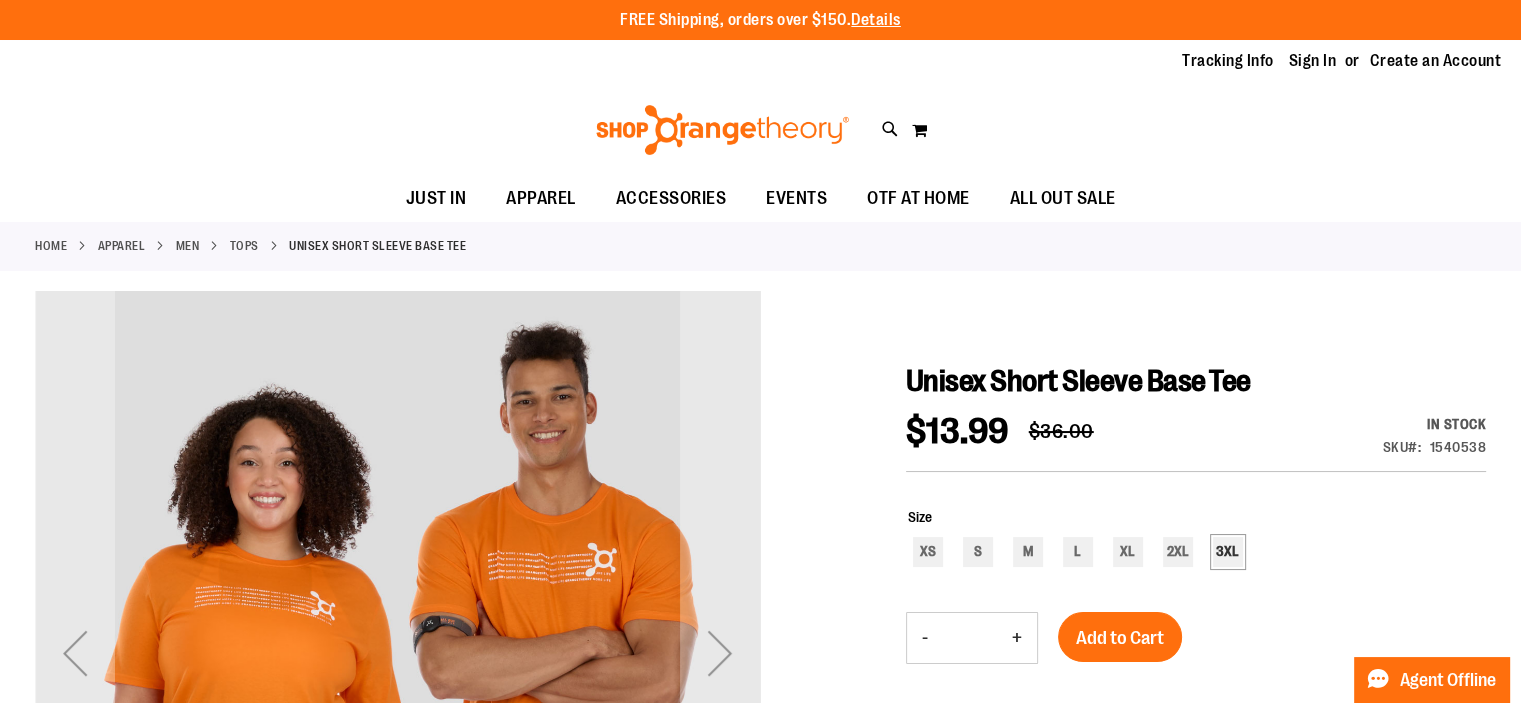 type on "**********" 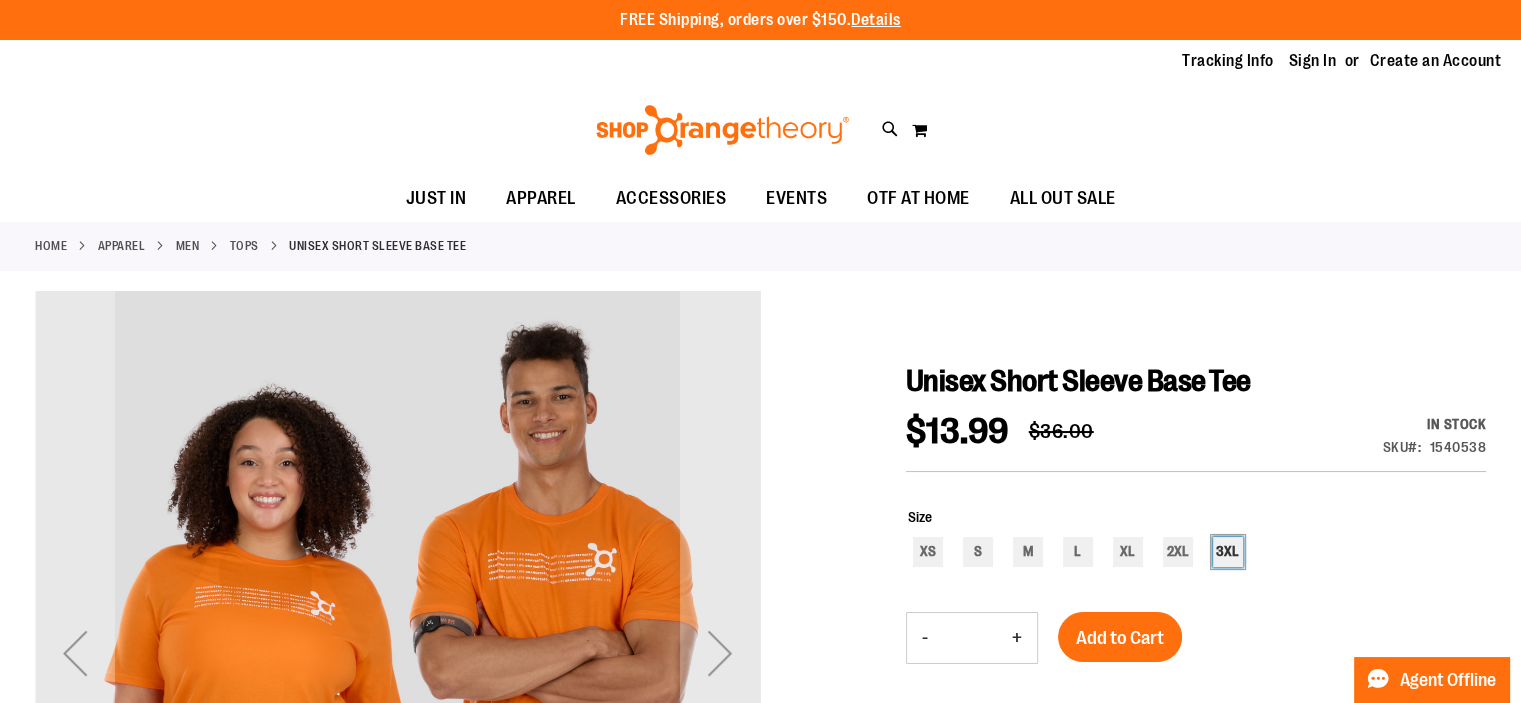 click on "3XL" at bounding box center (1228, 552) 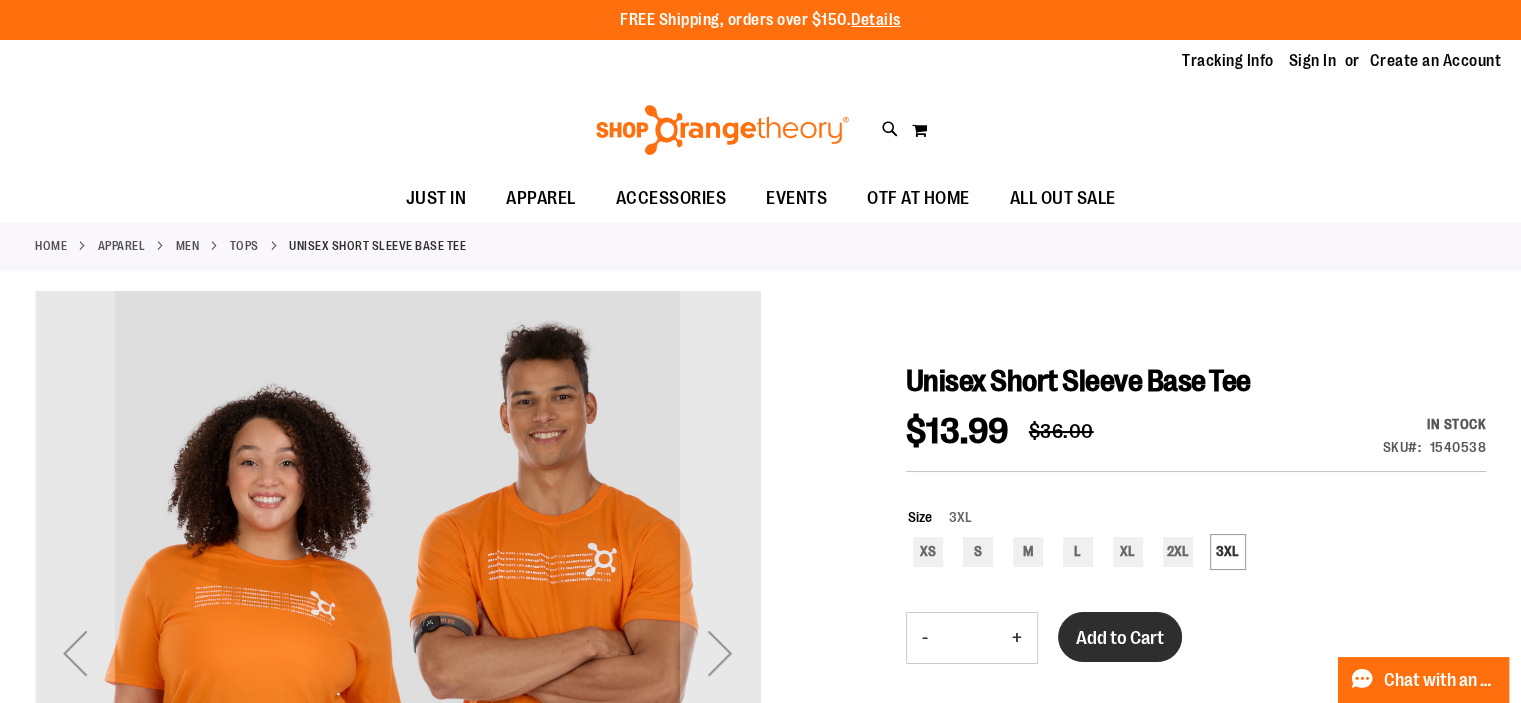 click on "Add to Cart" at bounding box center [1120, 638] 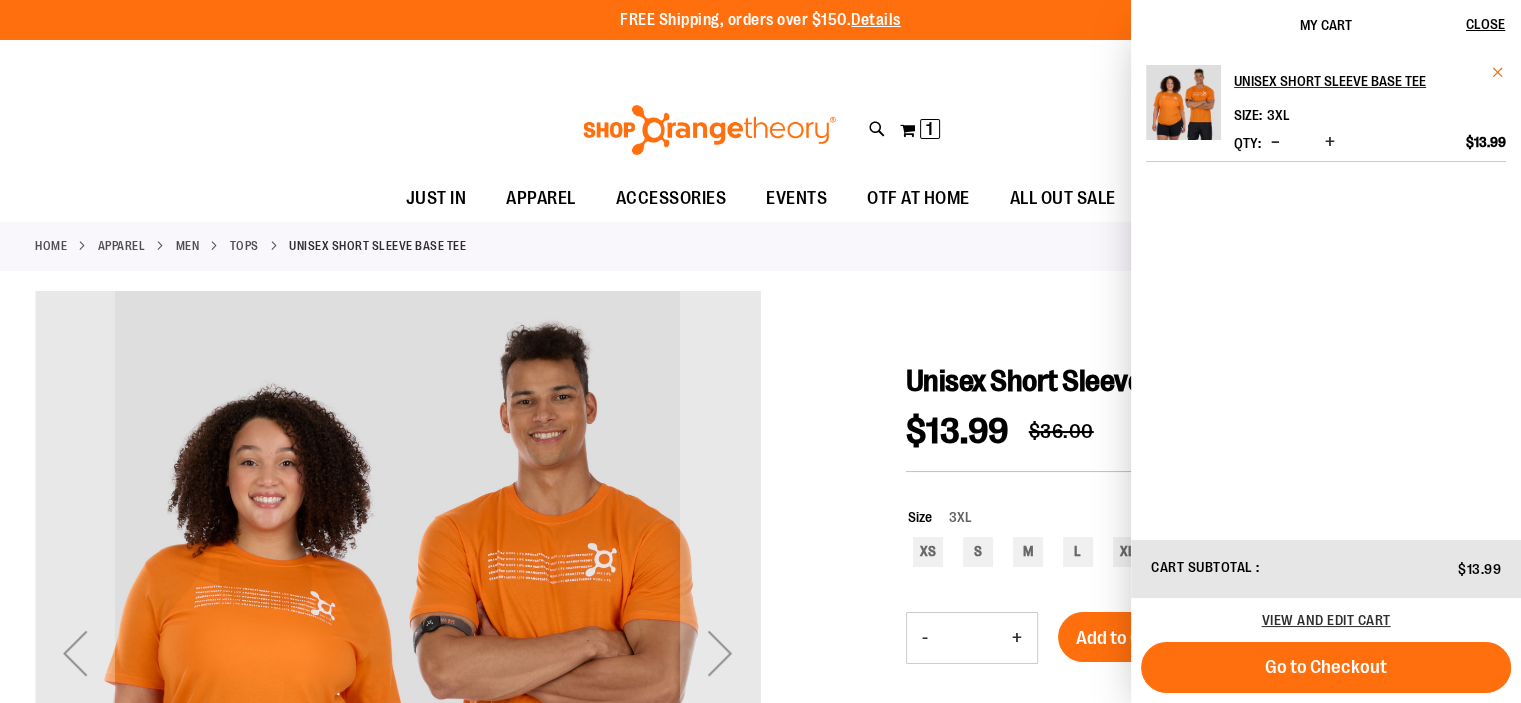 click at bounding box center (1498, 72) 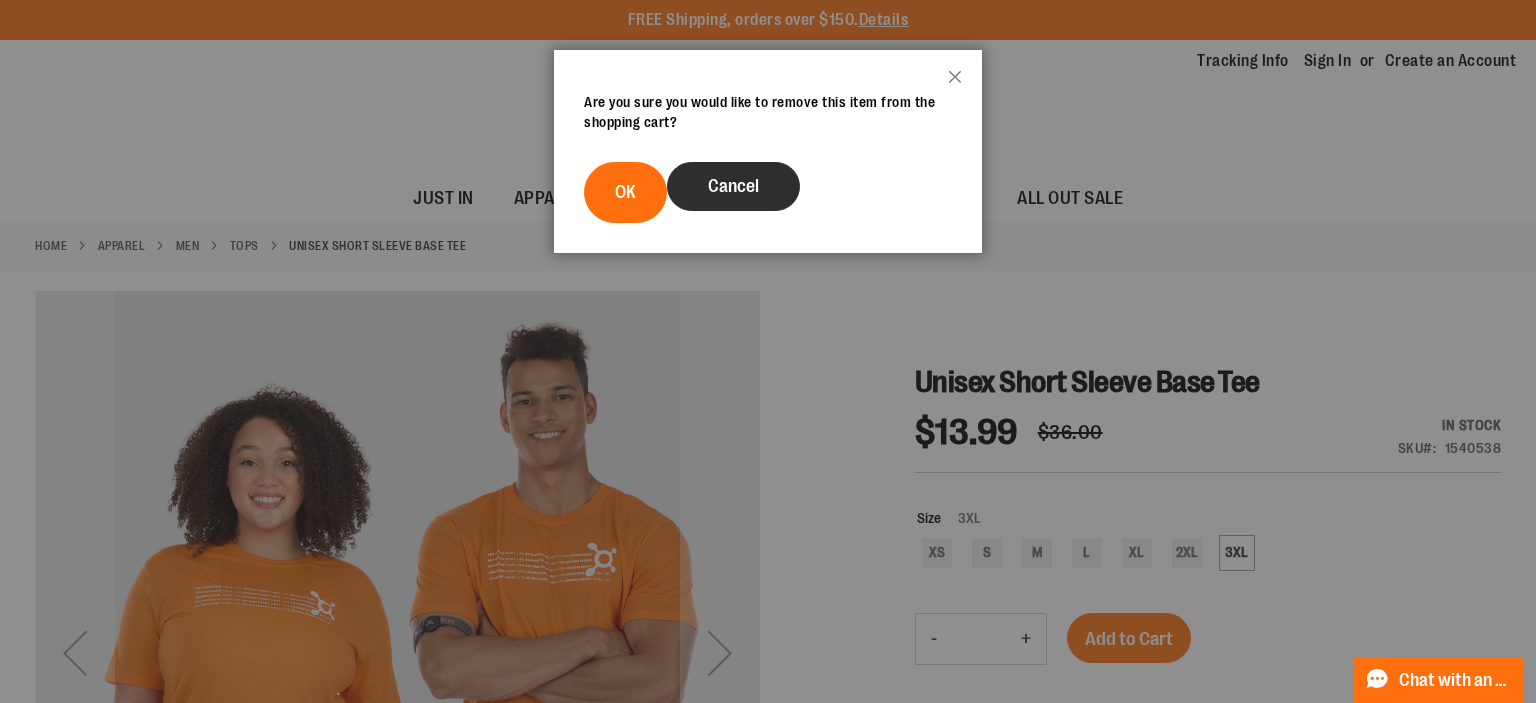 click on "Cancel" at bounding box center [733, 186] 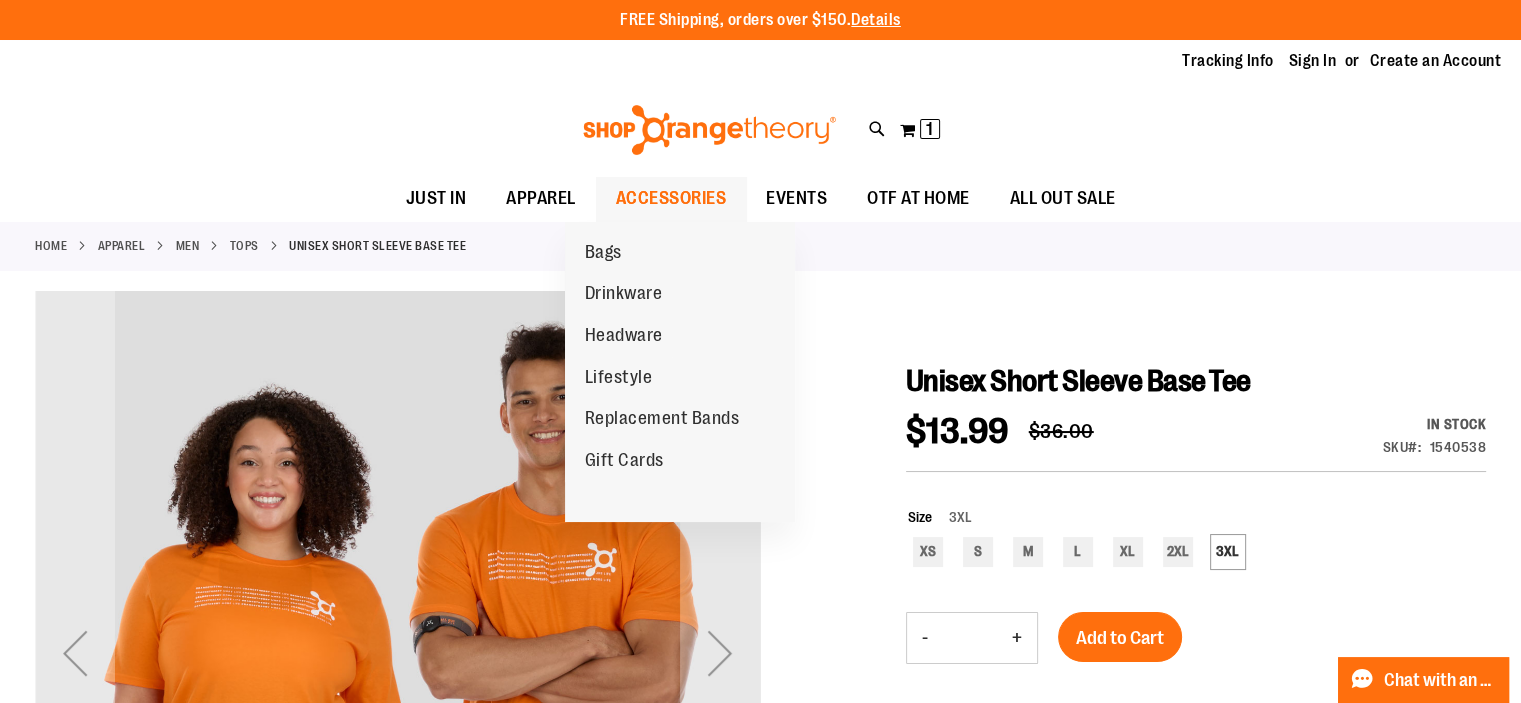 click on "ACCESSORIES" at bounding box center (671, 198) 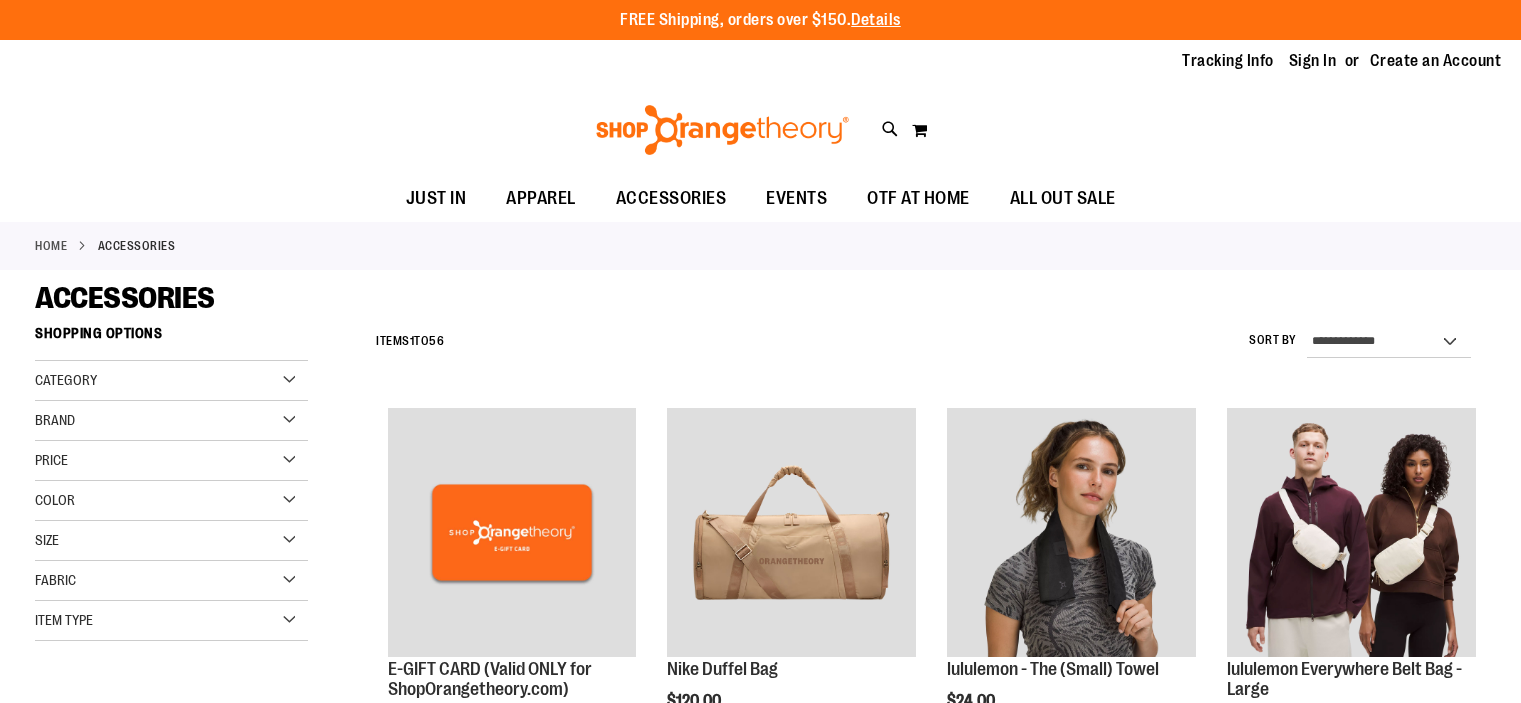scroll, scrollTop: 0, scrollLeft: 0, axis: both 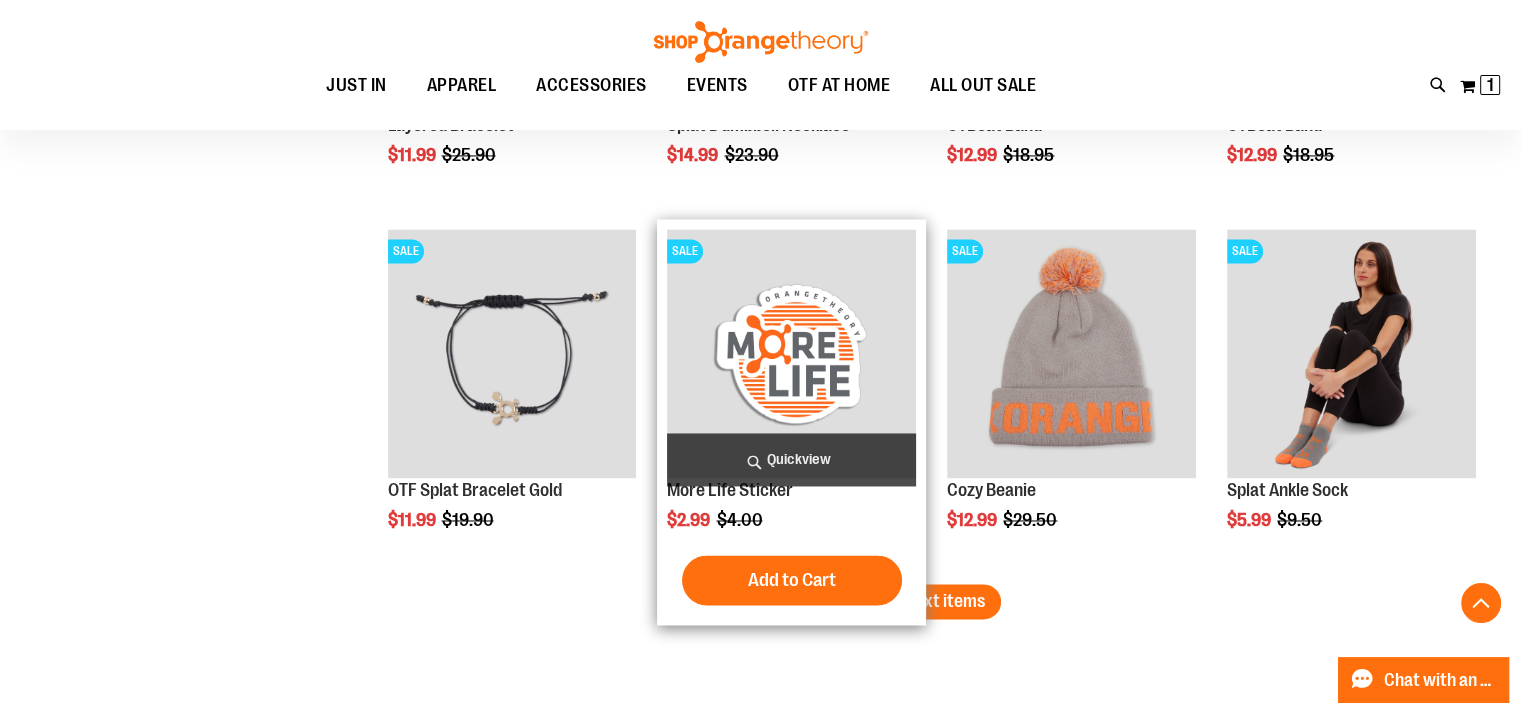 type on "**********" 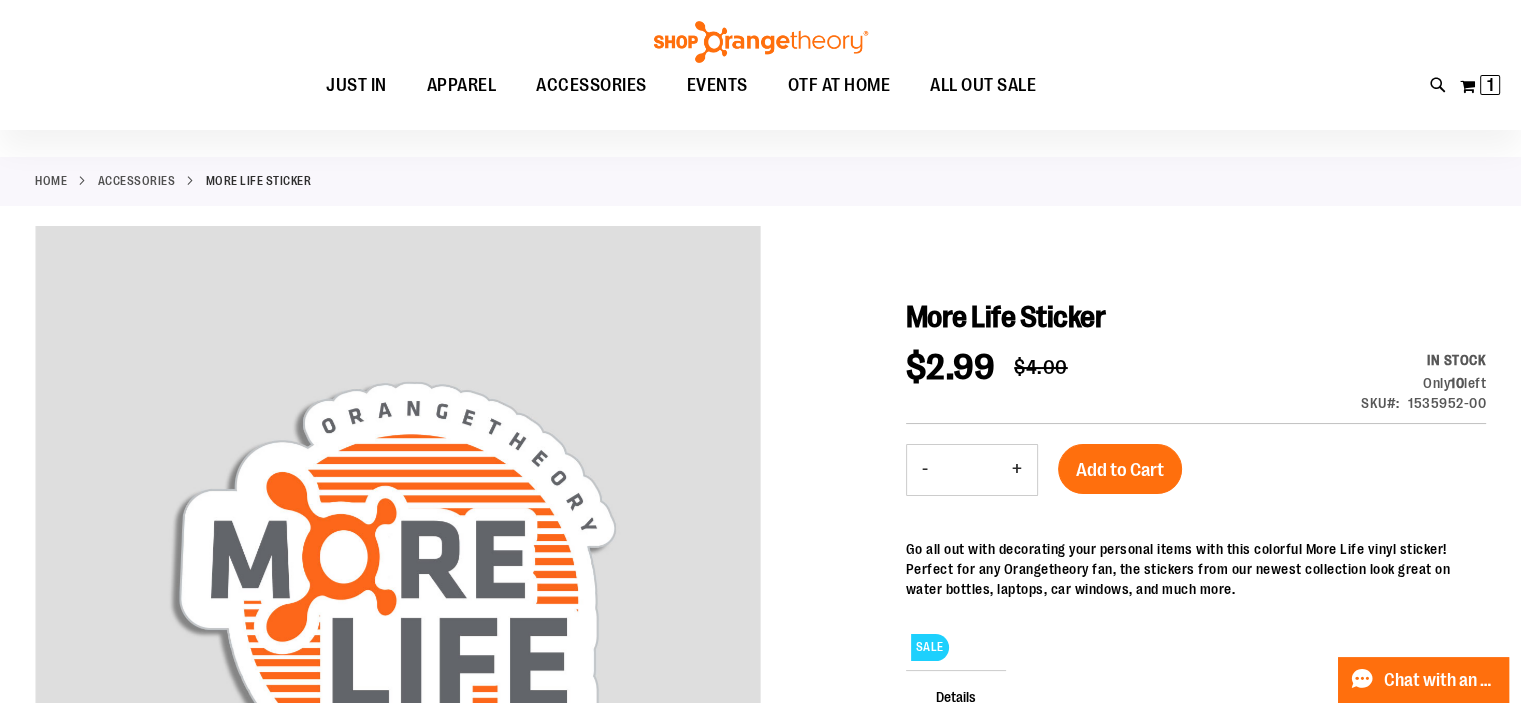 scroll, scrollTop: 199, scrollLeft: 0, axis: vertical 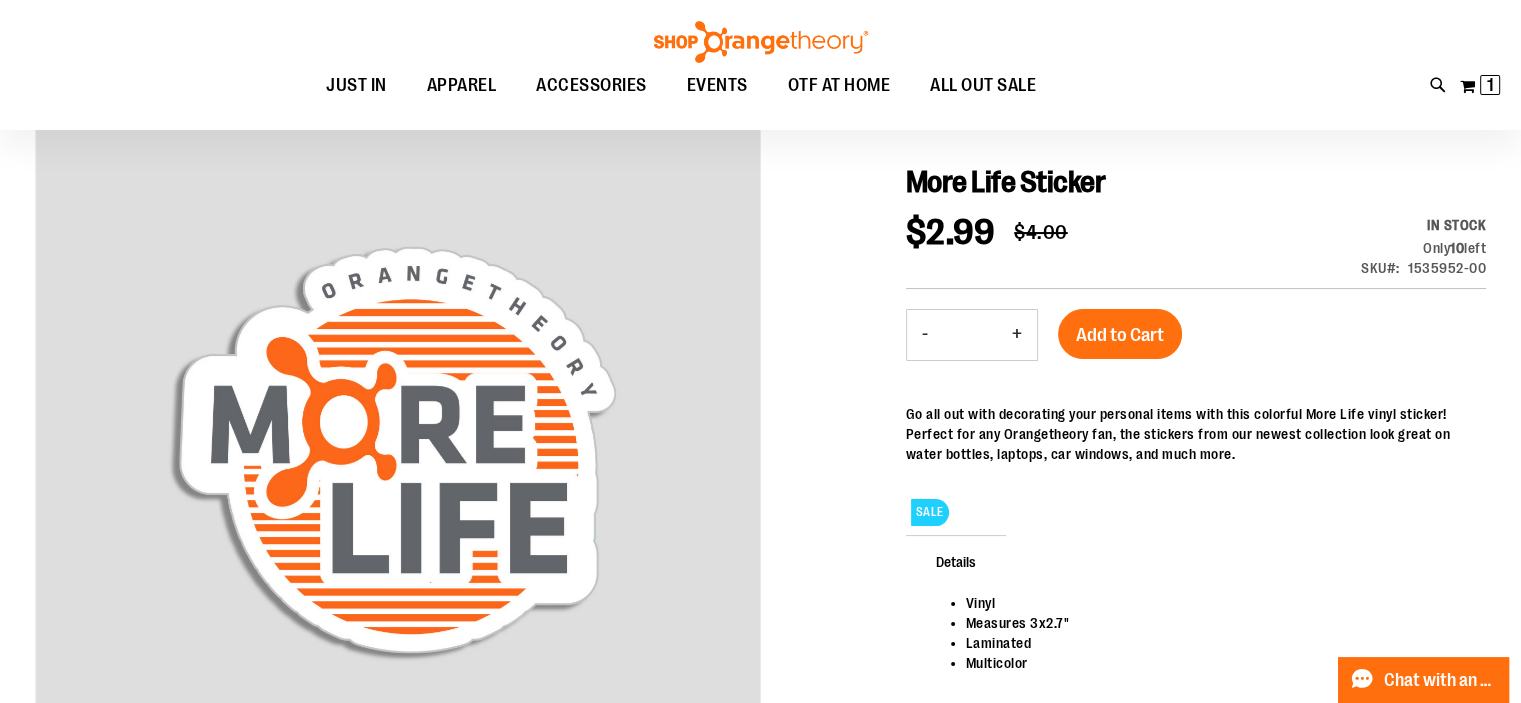 type on "**********" 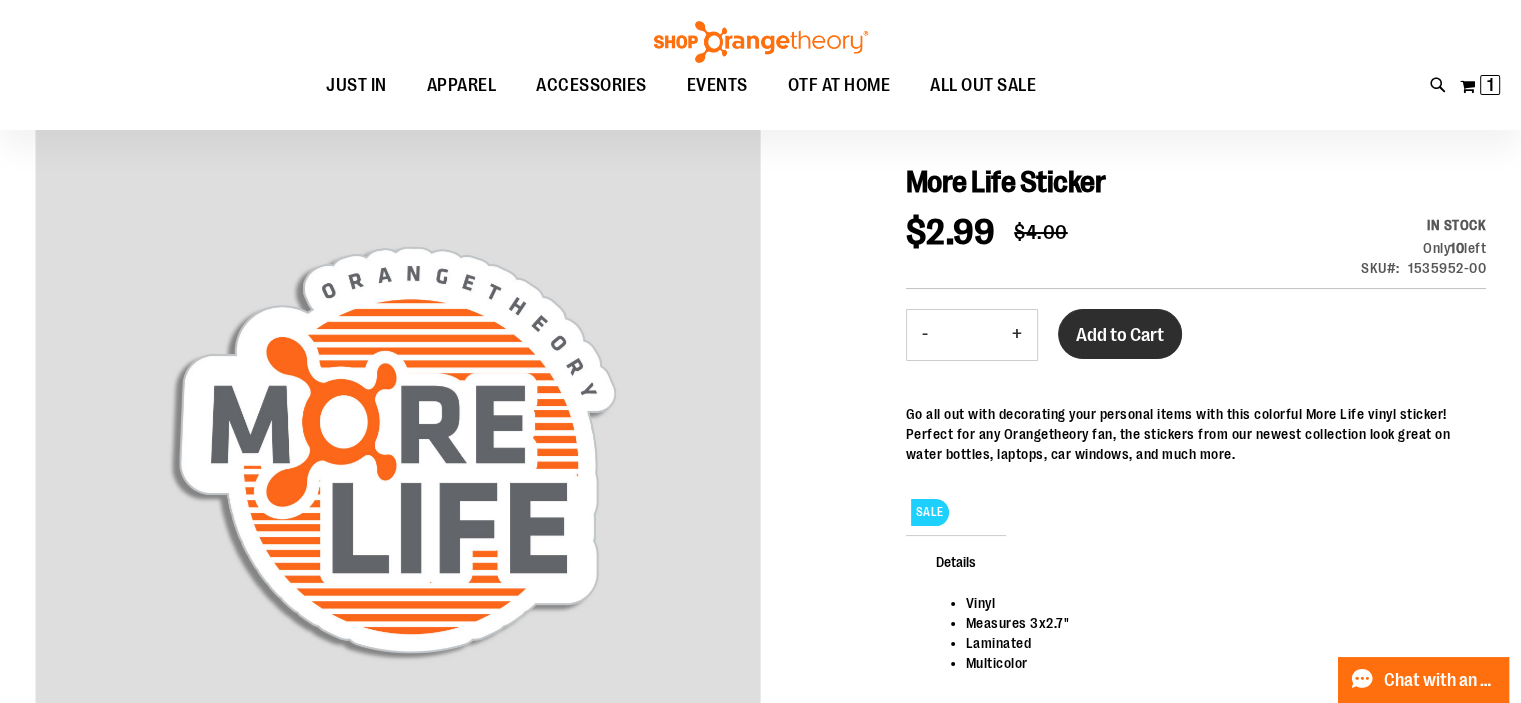 click on "Add to Cart" at bounding box center (1120, 335) 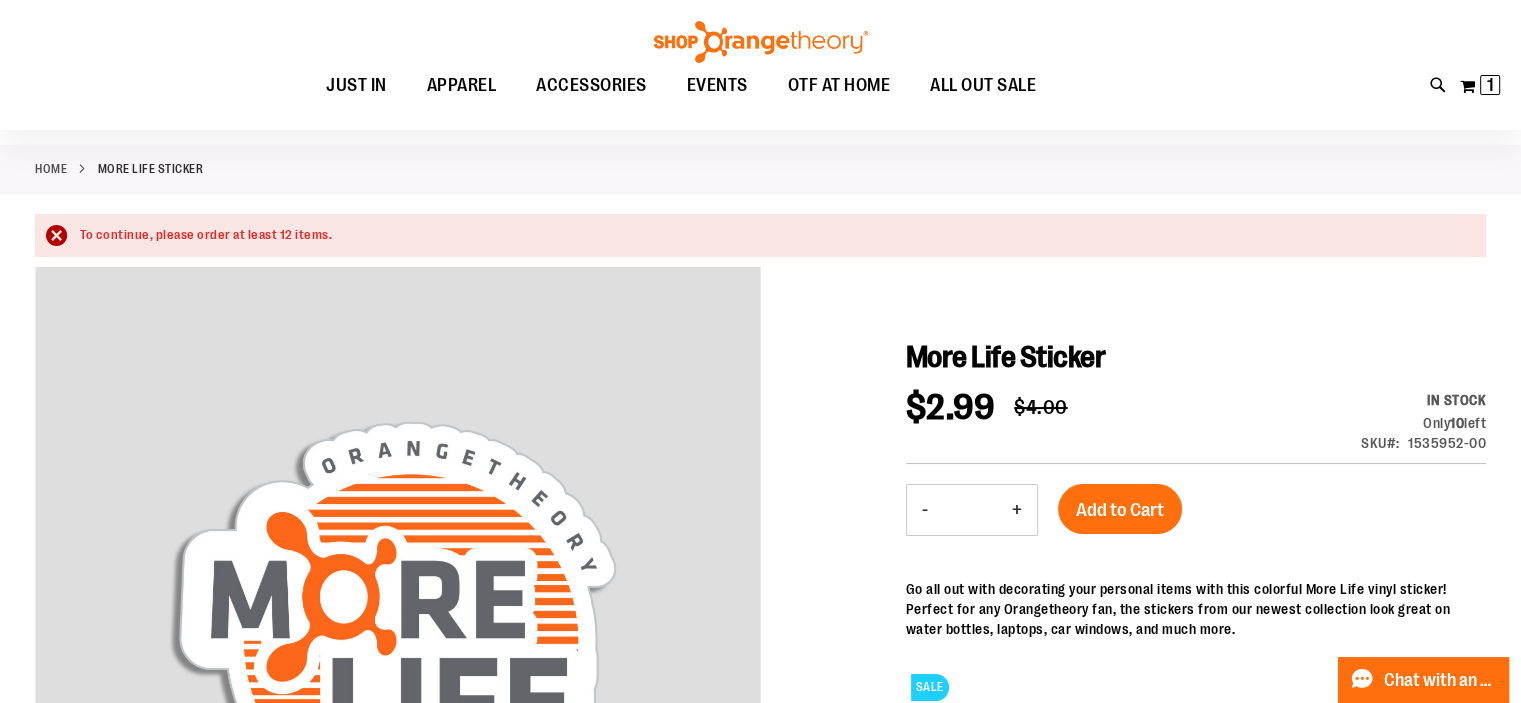 scroll, scrollTop: 0, scrollLeft: 0, axis: both 